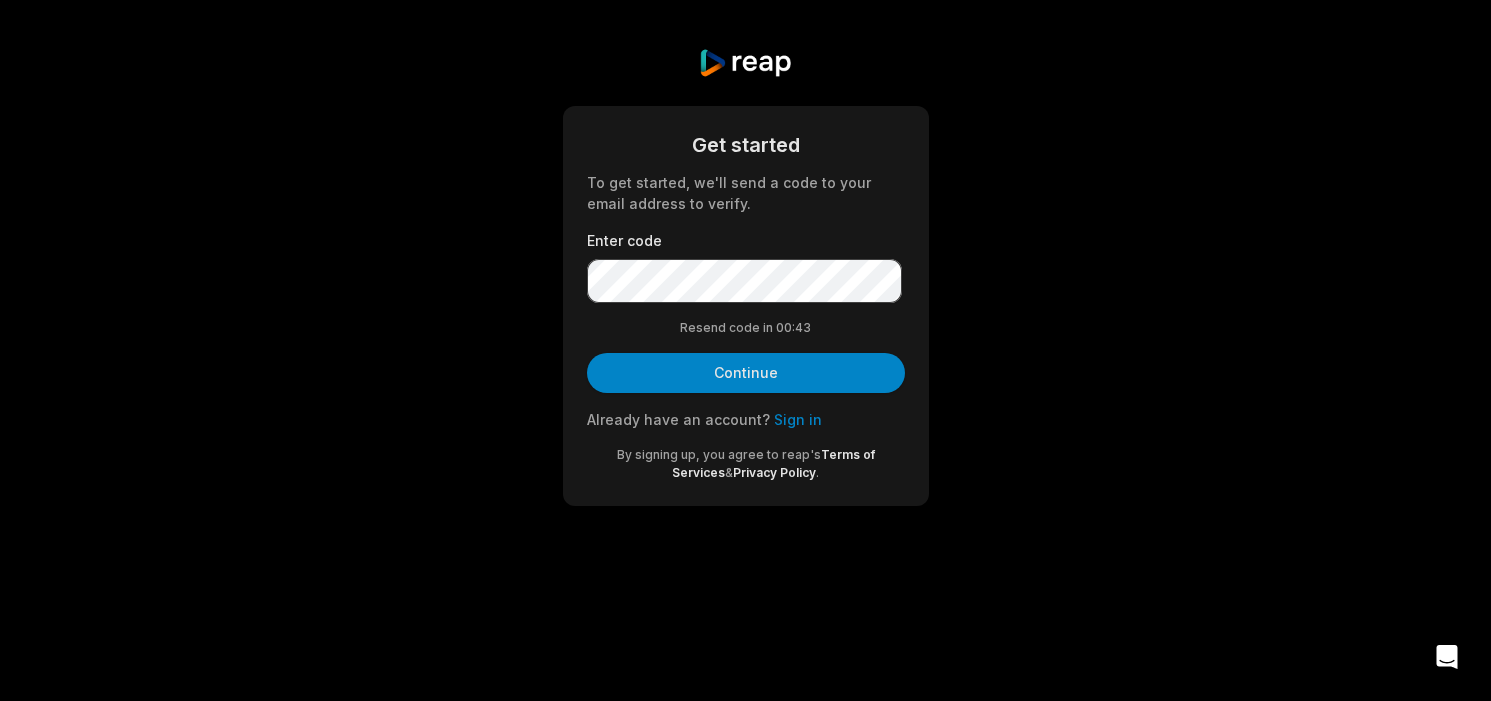 scroll, scrollTop: 0, scrollLeft: 0, axis: both 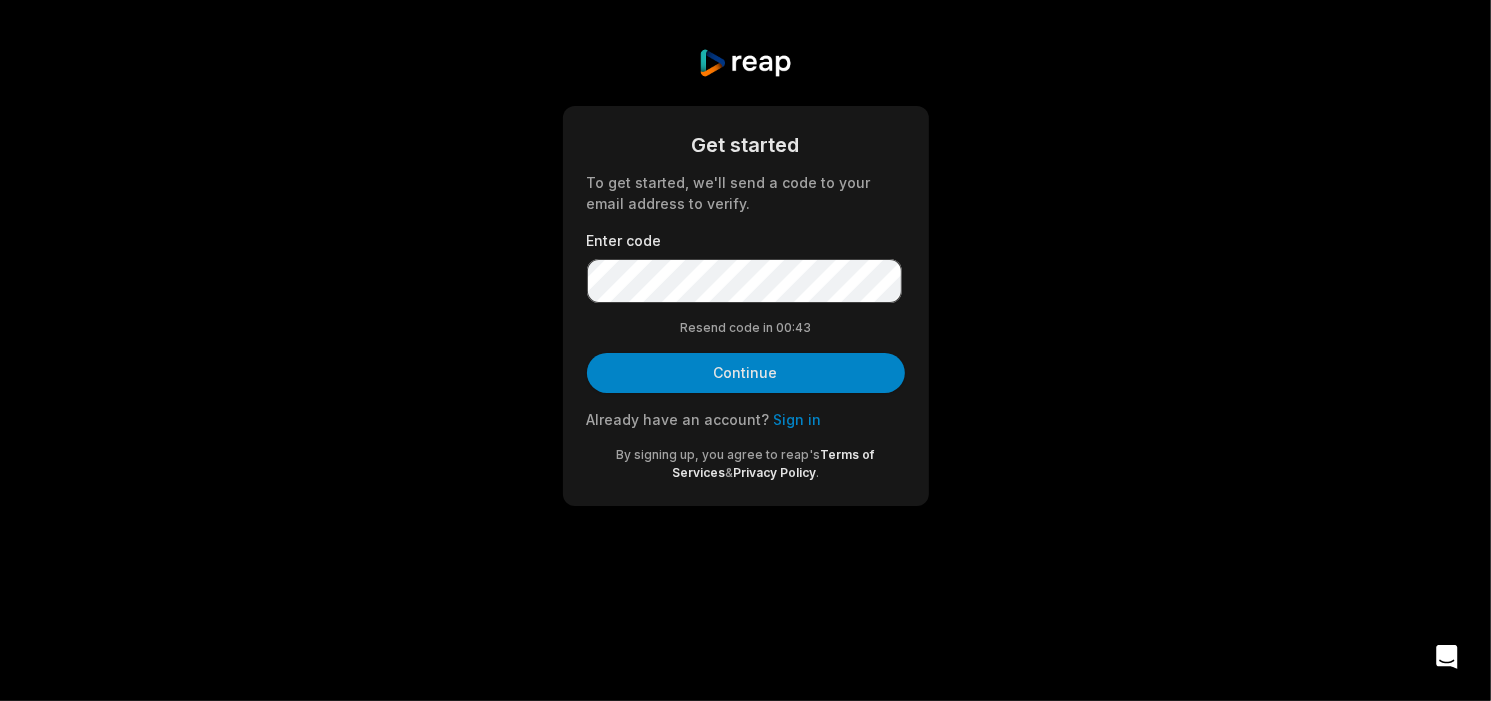 click on "Continue" at bounding box center [746, 373] 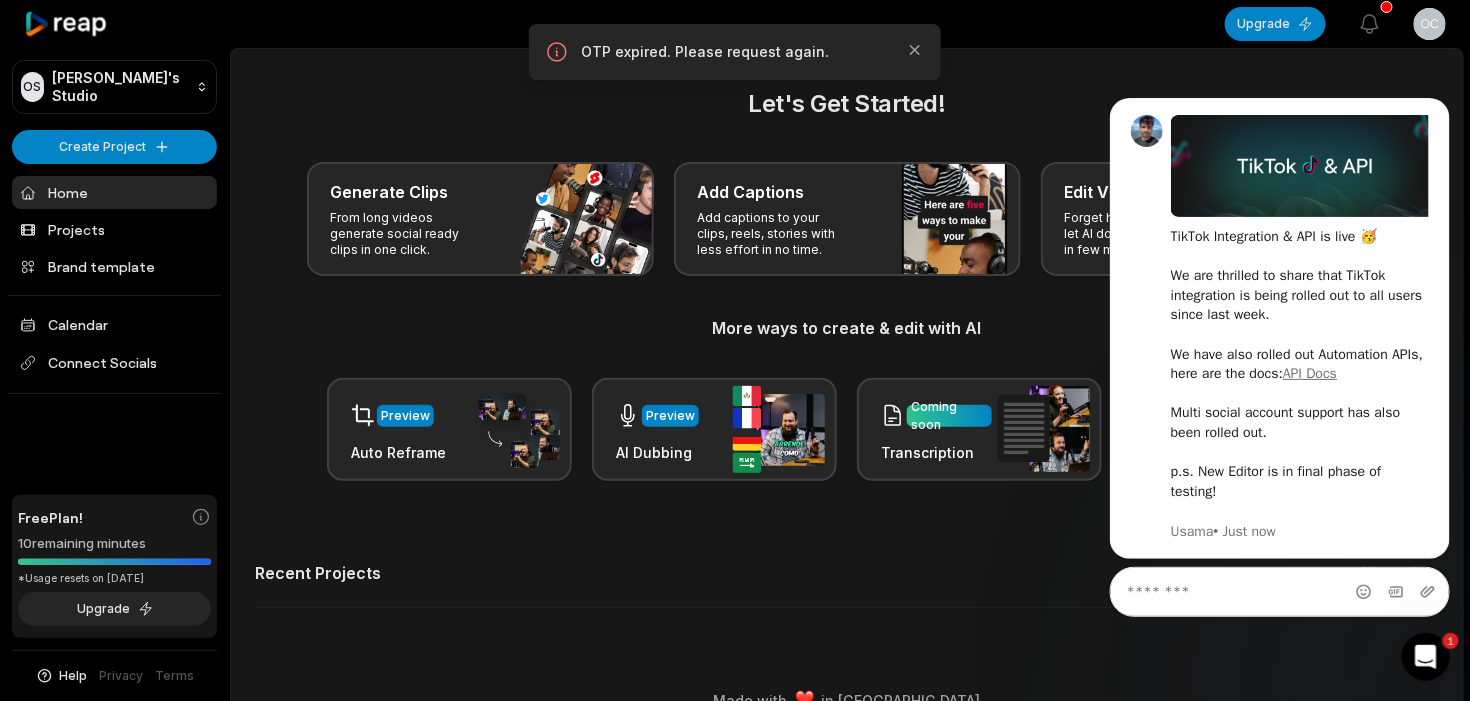 scroll, scrollTop: 0, scrollLeft: 0, axis: both 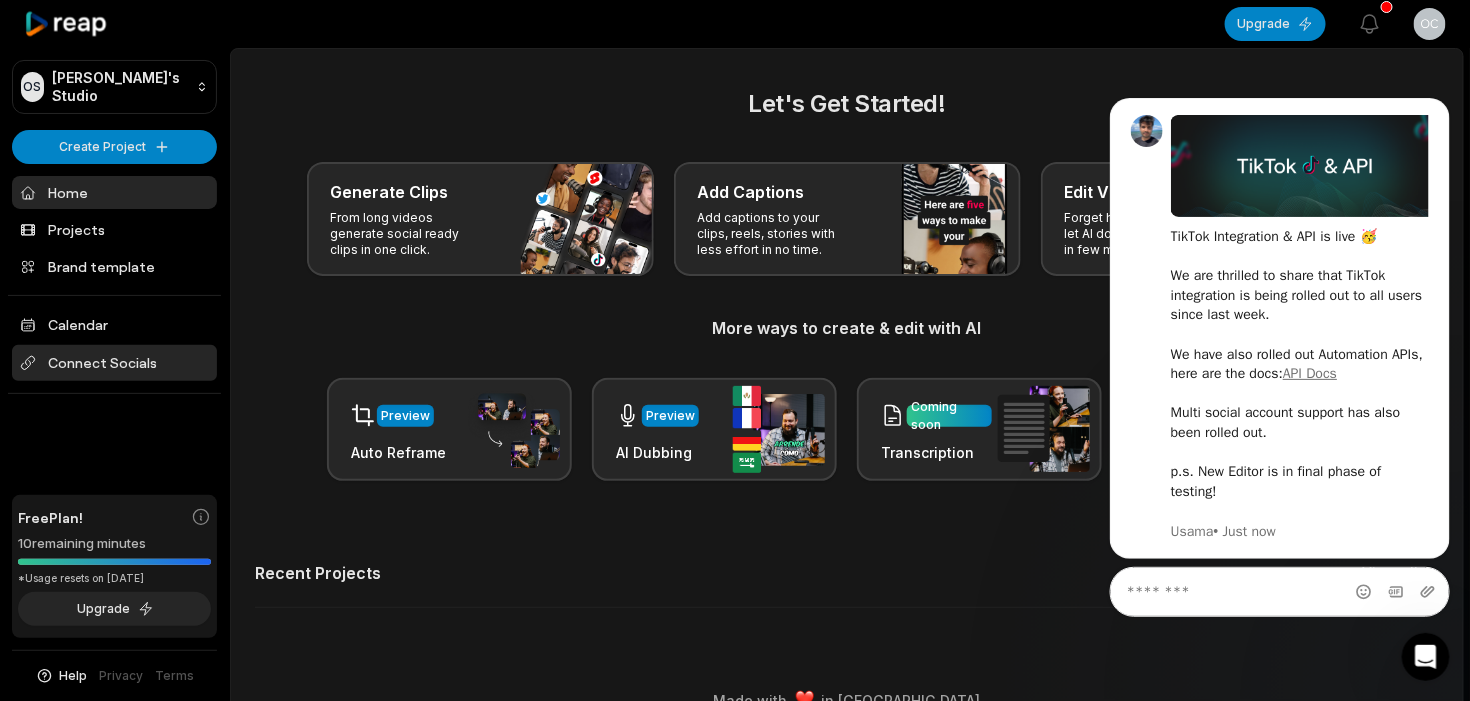 drag, startPoint x: 26, startPoint y: 450, endPoint x: 116, endPoint y: 377, distance: 115.88356 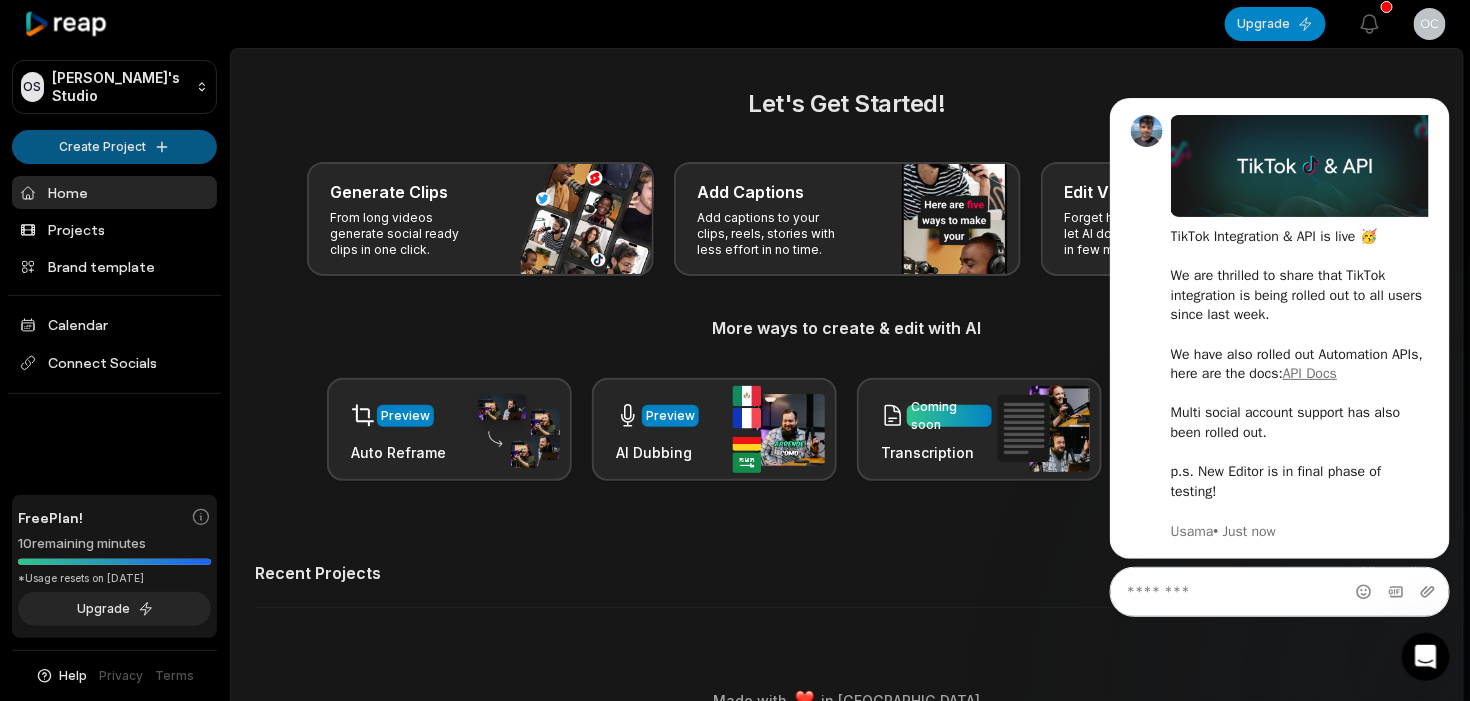click on "OS Ocktom's Studio Create Project Home Projects Brand template Calendar Connect Socials Free  Plan! 10  remaining minutes *Usage resets on [DATE] Upgrade Help Privacy Terms Open sidebar Upgrade View notifications Open user menu   Let's Get Started! Generate Clips From long videos generate social ready clips in one click. Add Captions Add captions to your clips, reels, stories with less effort in no time. Edit Videos Coming soon Forget hours of editing, let AI do the work for you in few minutes. More ways to create & edit with AI Preview Auto Reframe Preview AI Dubbing Coming soon Transcription Coming soon Noise removal Recent Projects View all Made with   in [GEOGRAPHIC_DATA]" at bounding box center (735, 350) 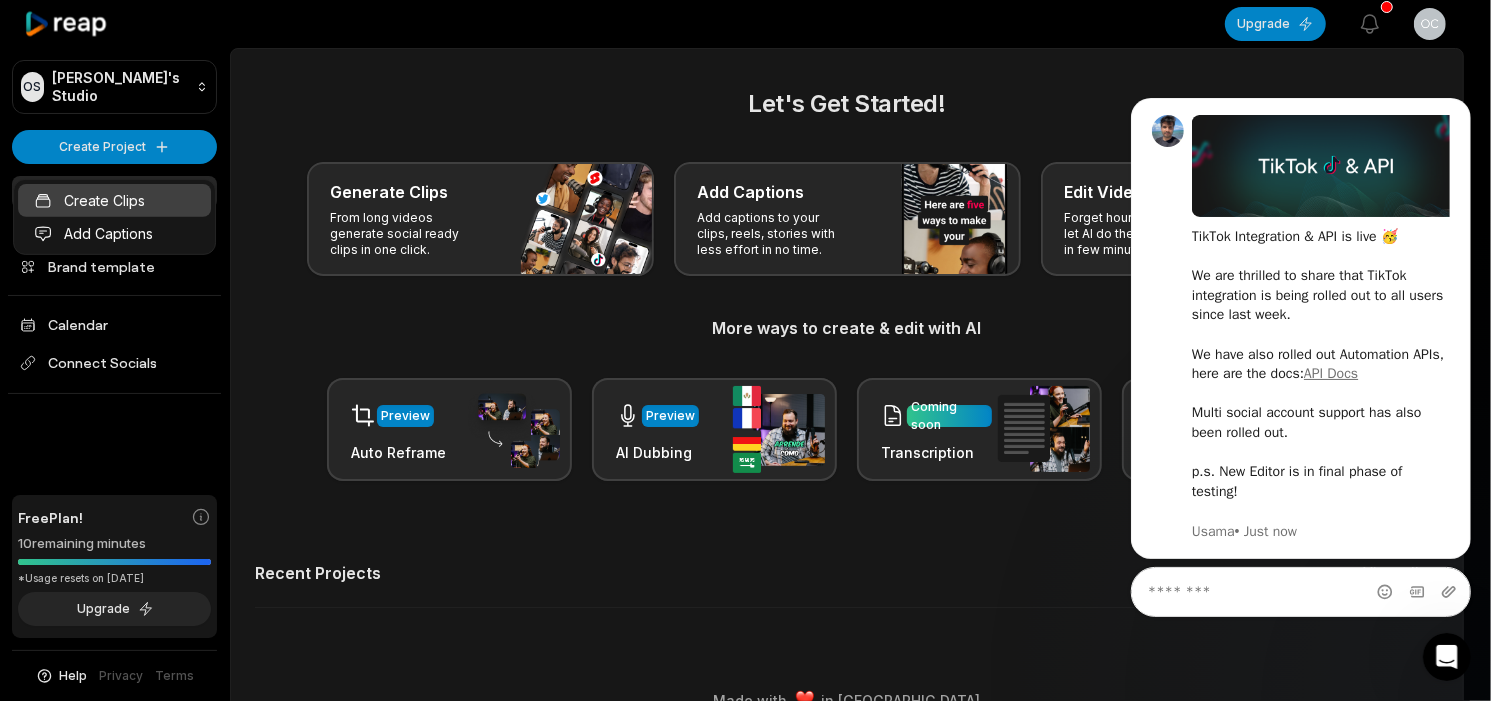 click on "Create Clips" at bounding box center [114, 200] 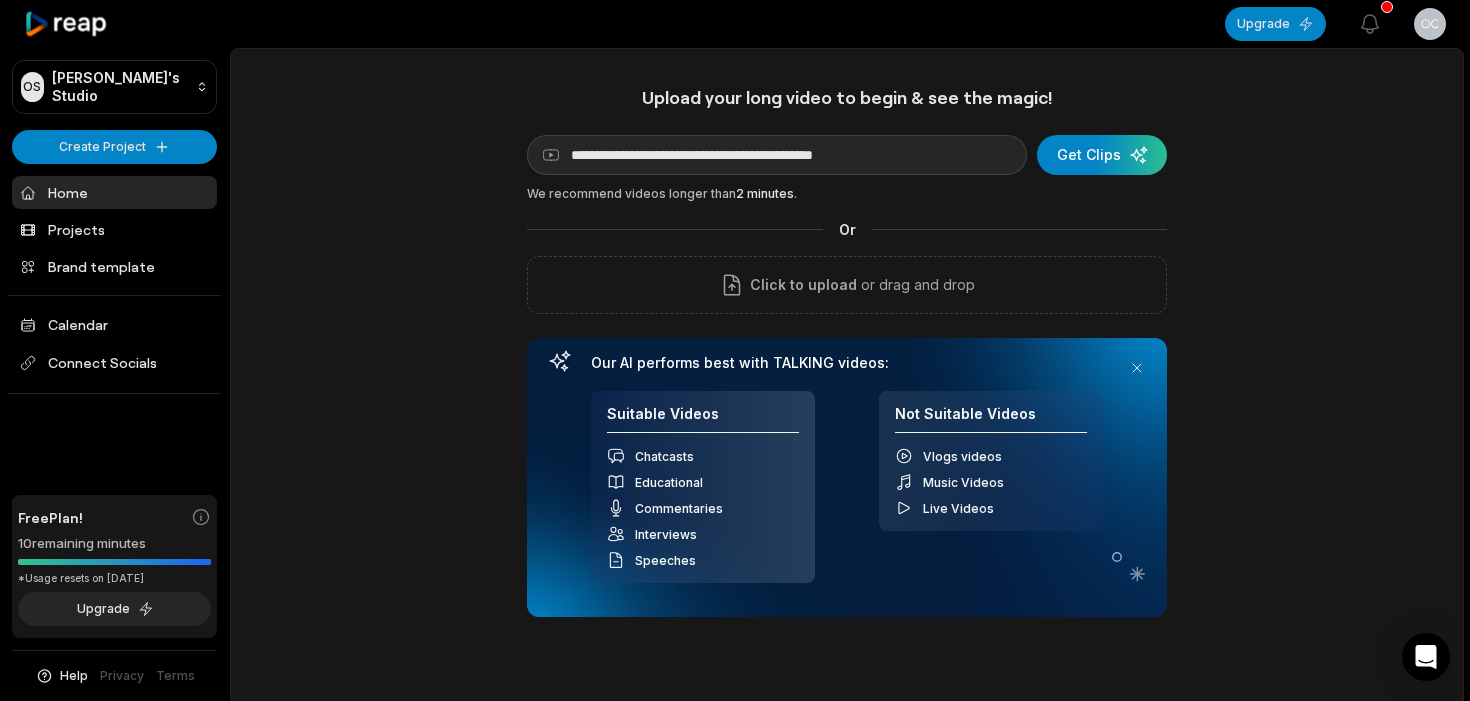 type on "**********" 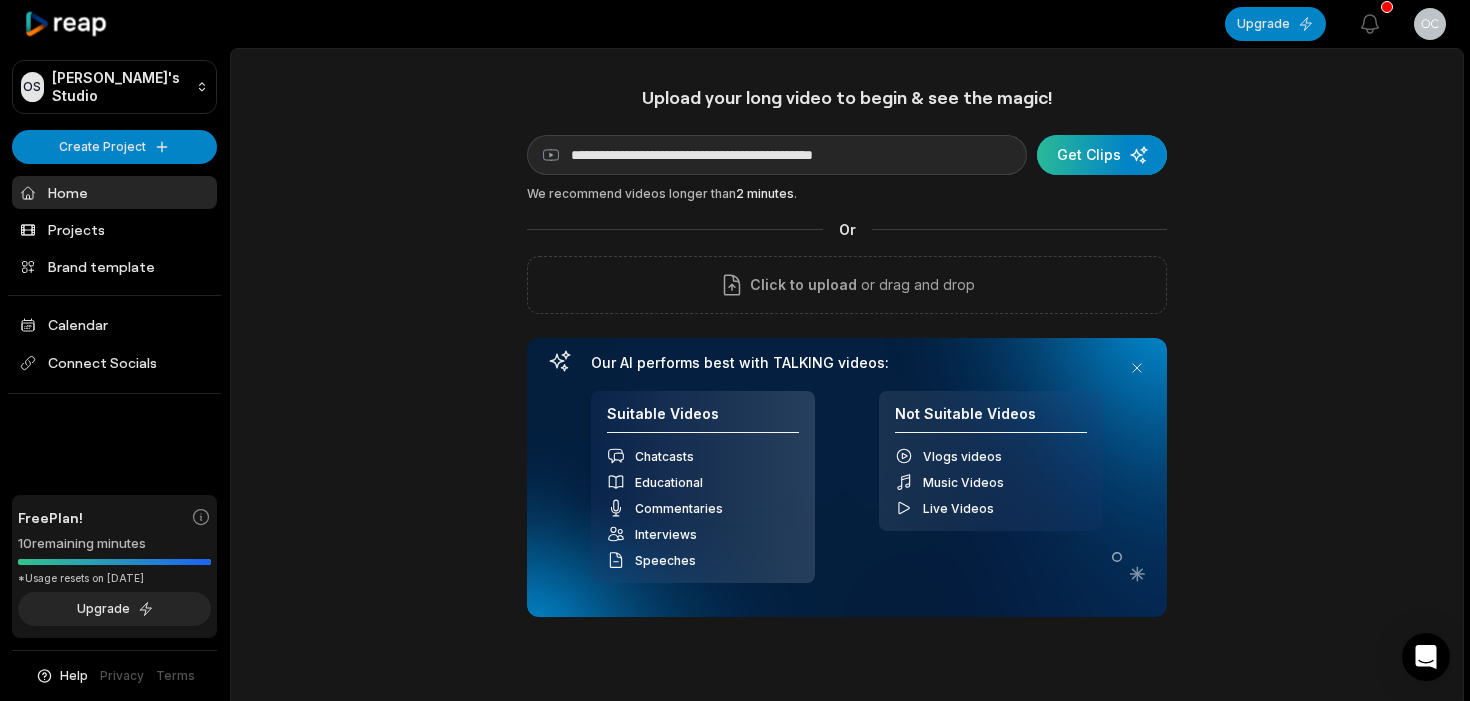 scroll, scrollTop: 0, scrollLeft: 0, axis: both 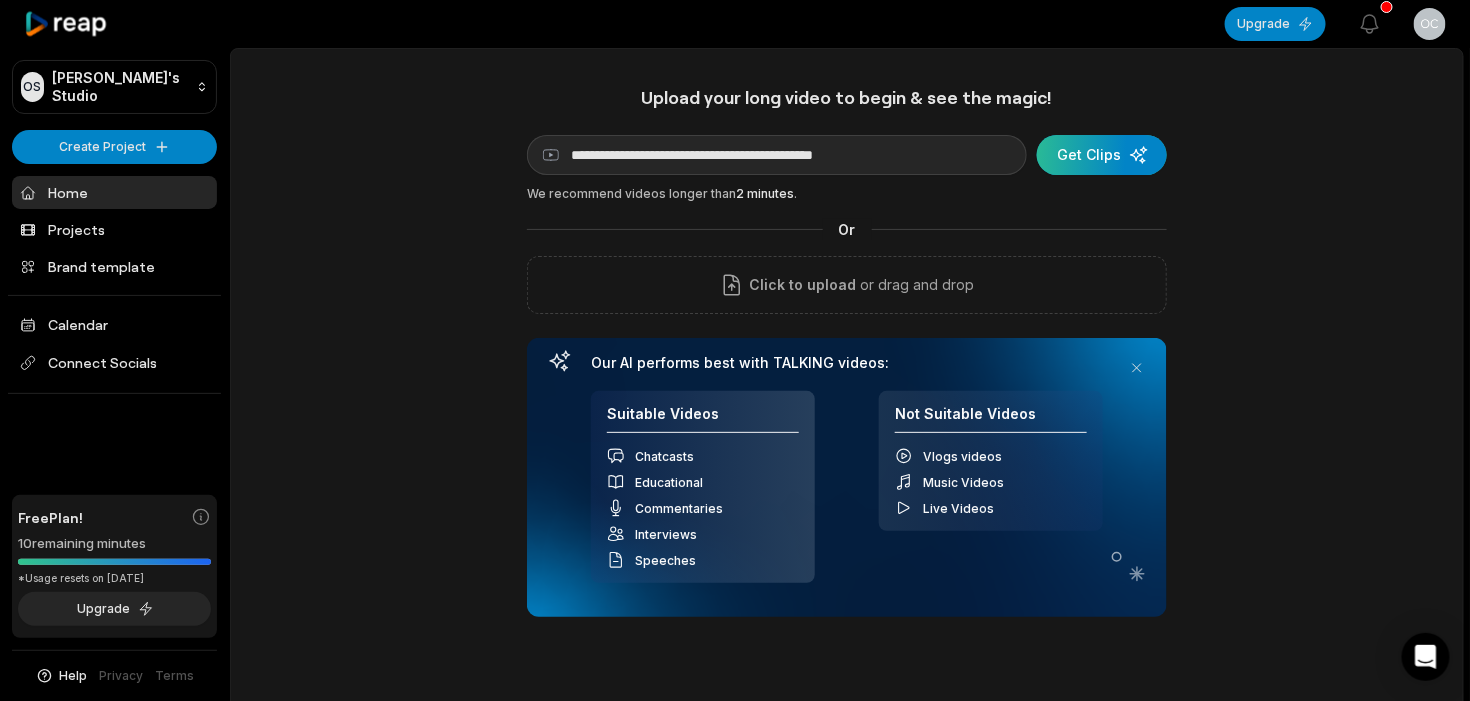 click at bounding box center [1102, 155] 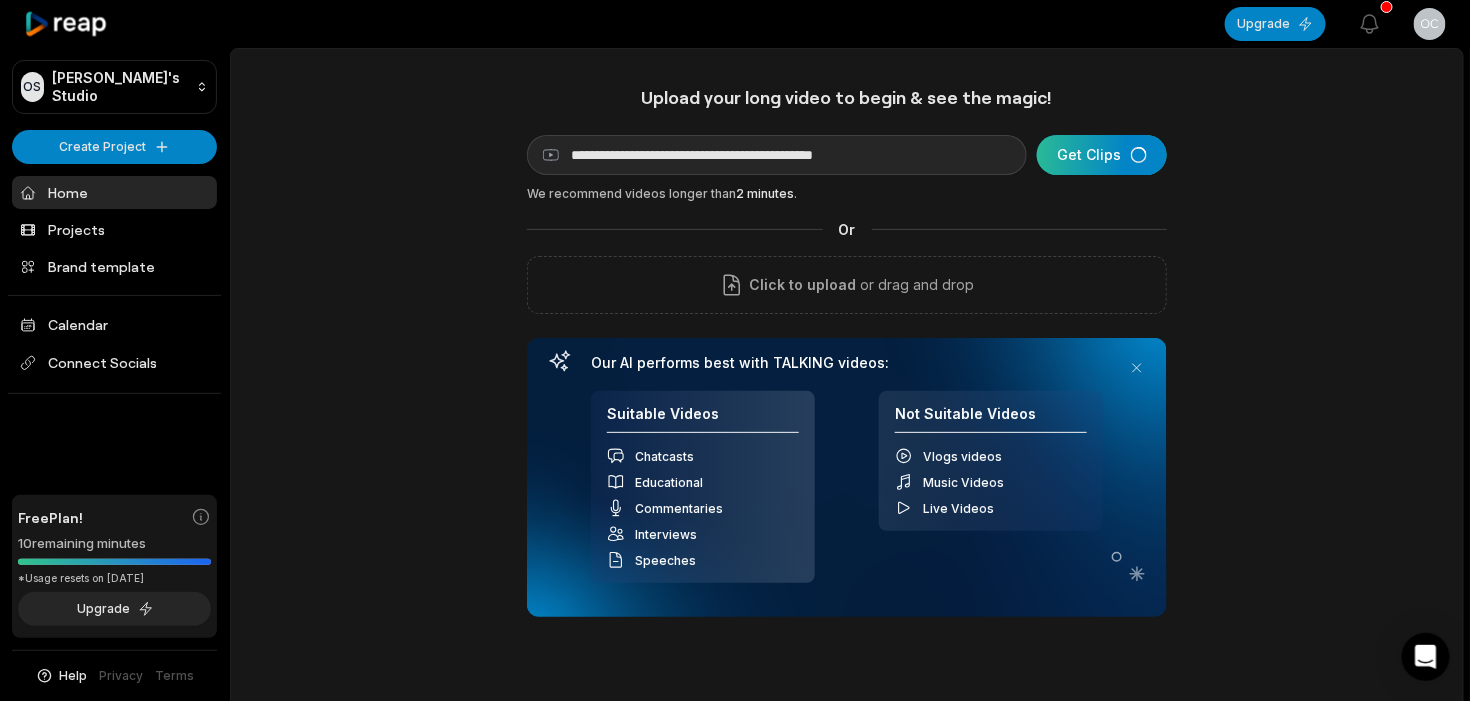 scroll, scrollTop: 0, scrollLeft: 0, axis: both 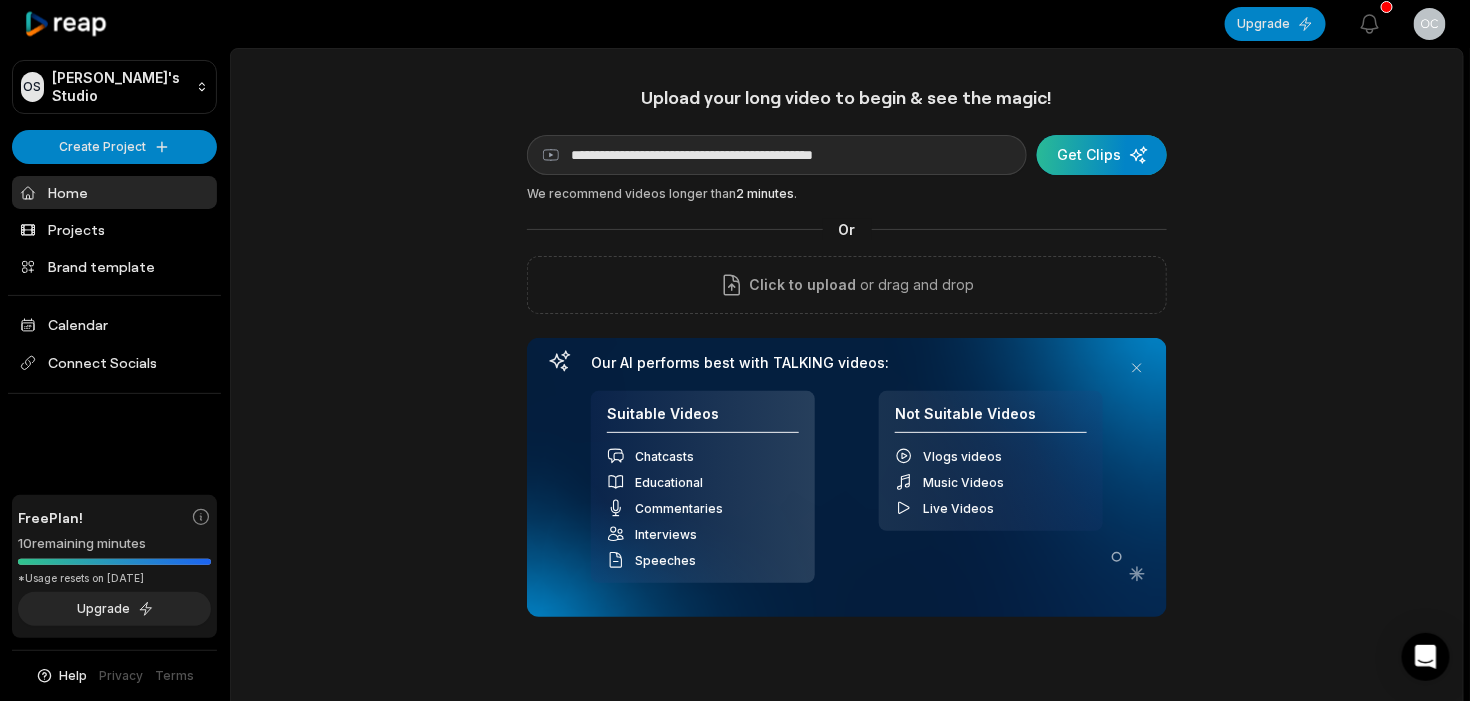 click at bounding box center [1102, 155] 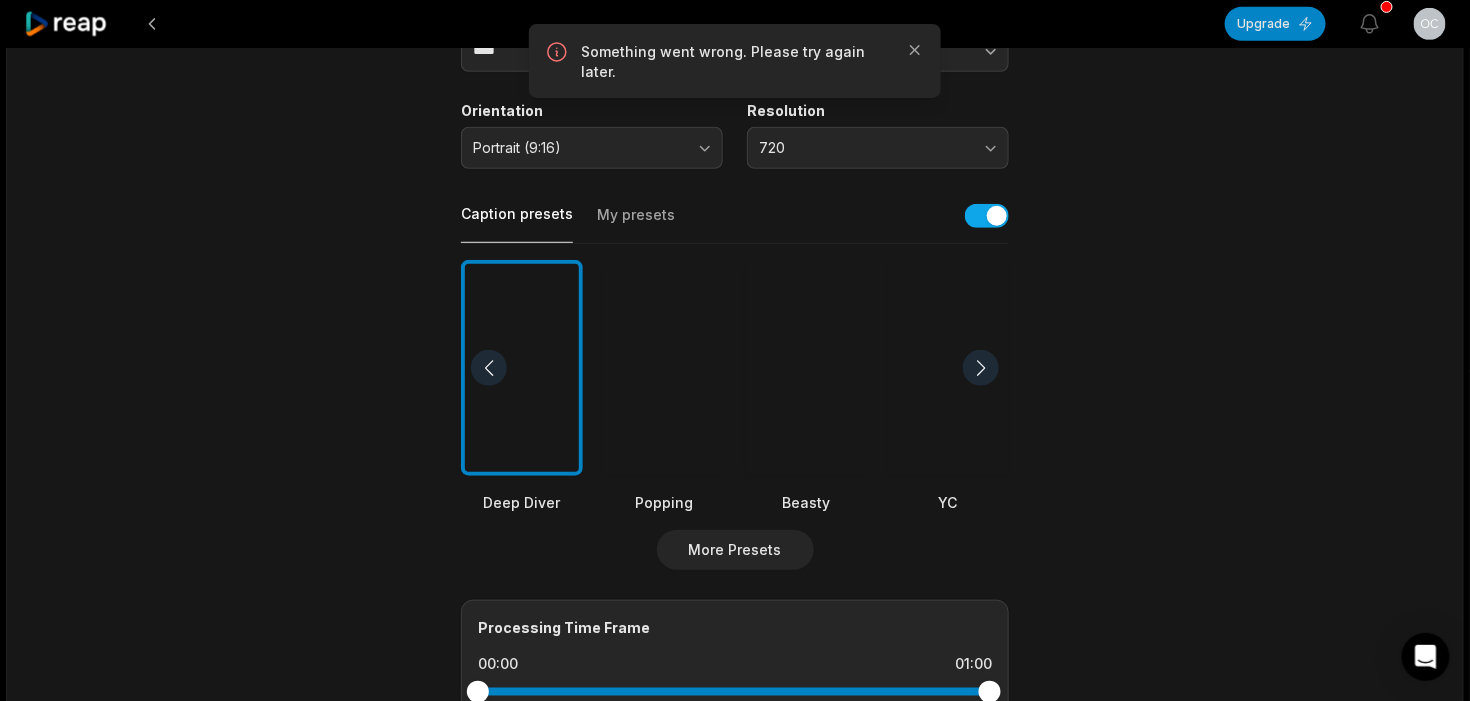 scroll, scrollTop: 375, scrollLeft: 0, axis: vertical 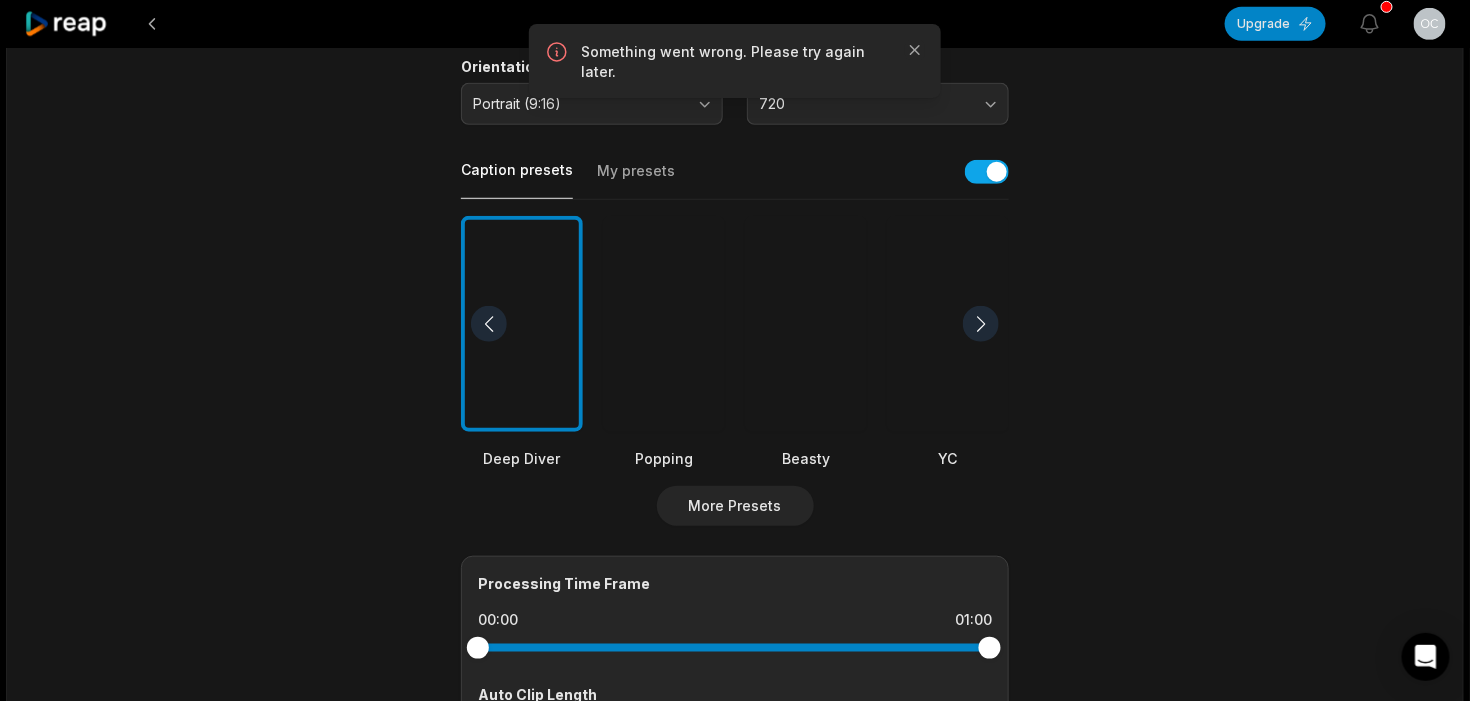 click at bounding box center (806, 324) 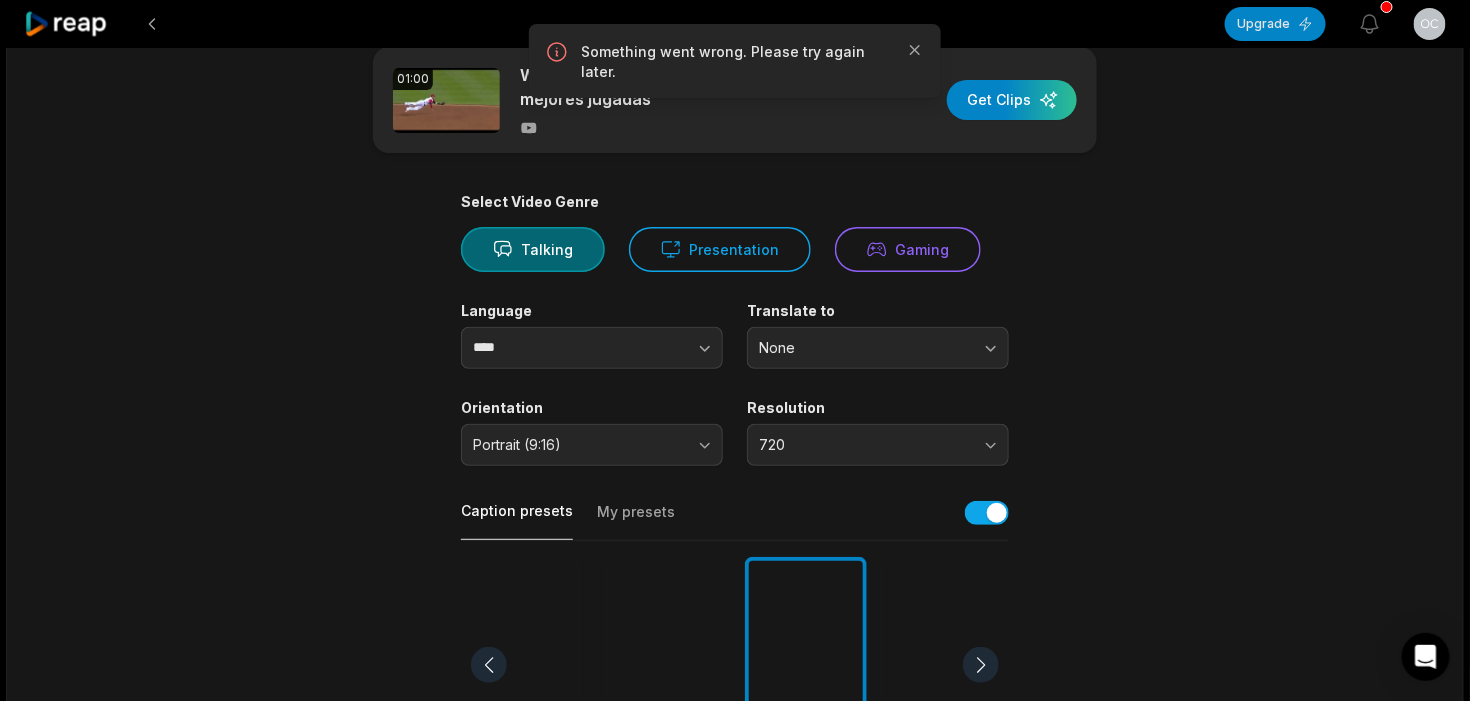 scroll, scrollTop: 0, scrollLeft: 0, axis: both 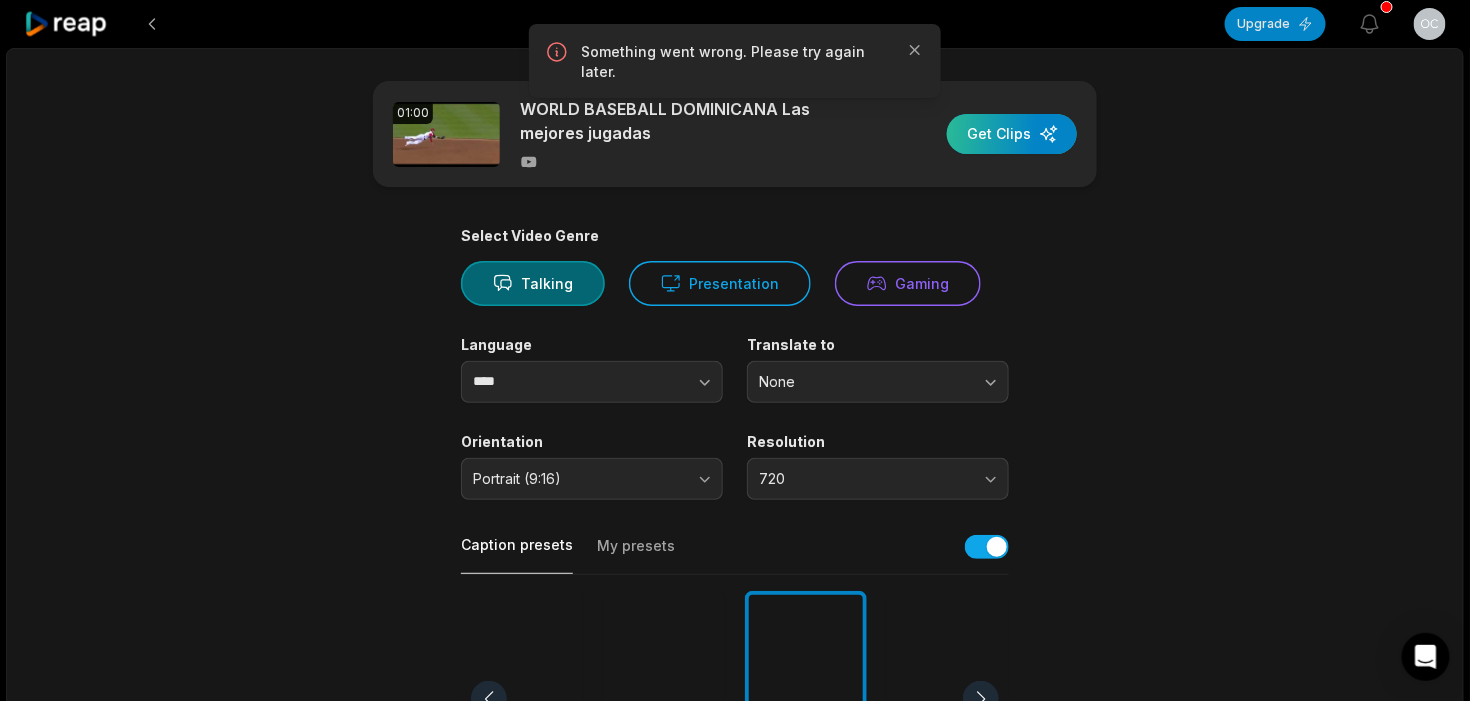 click at bounding box center [1012, 134] 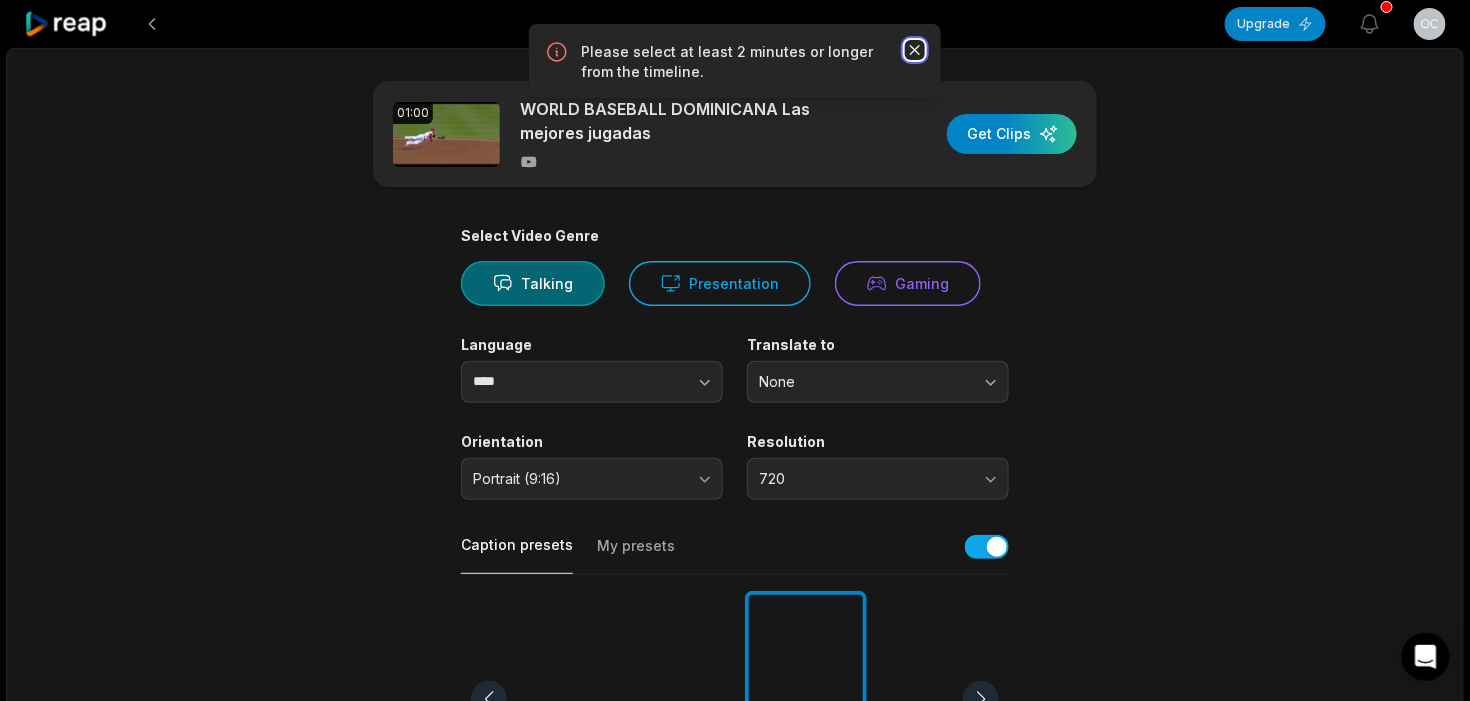 click 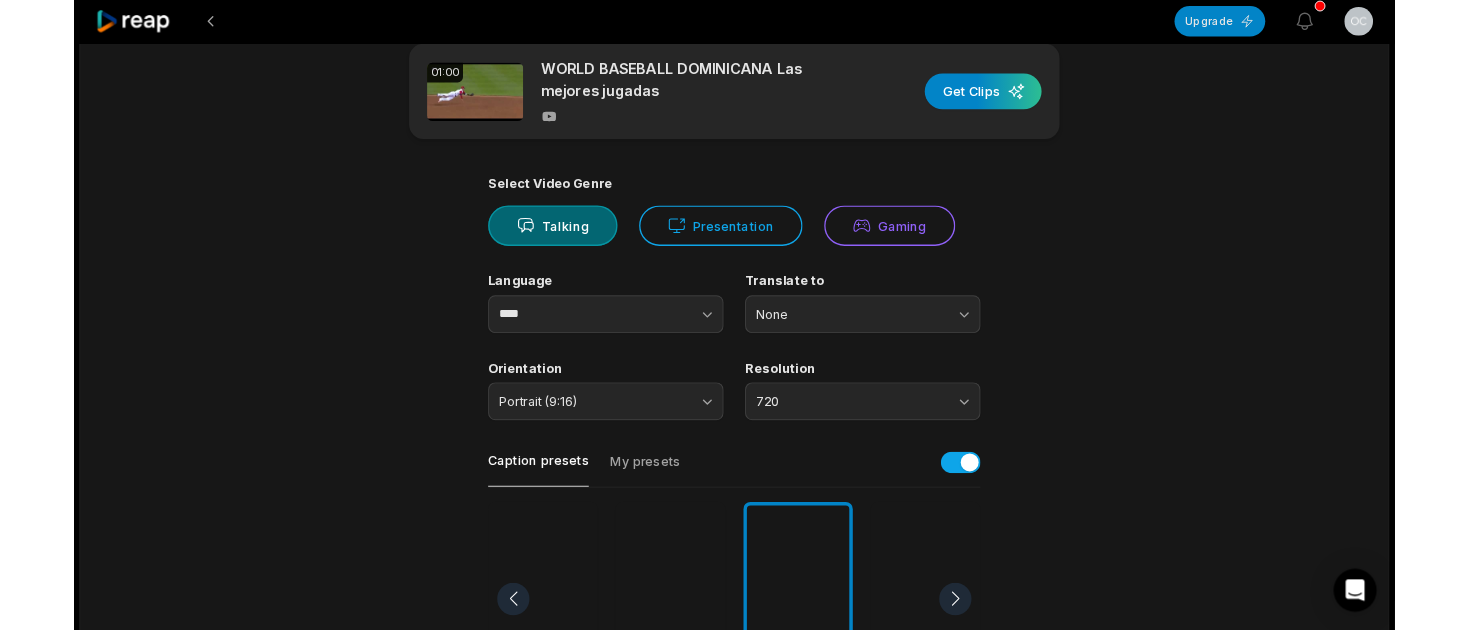 scroll, scrollTop: 0, scrollLeft: 0, axis: both 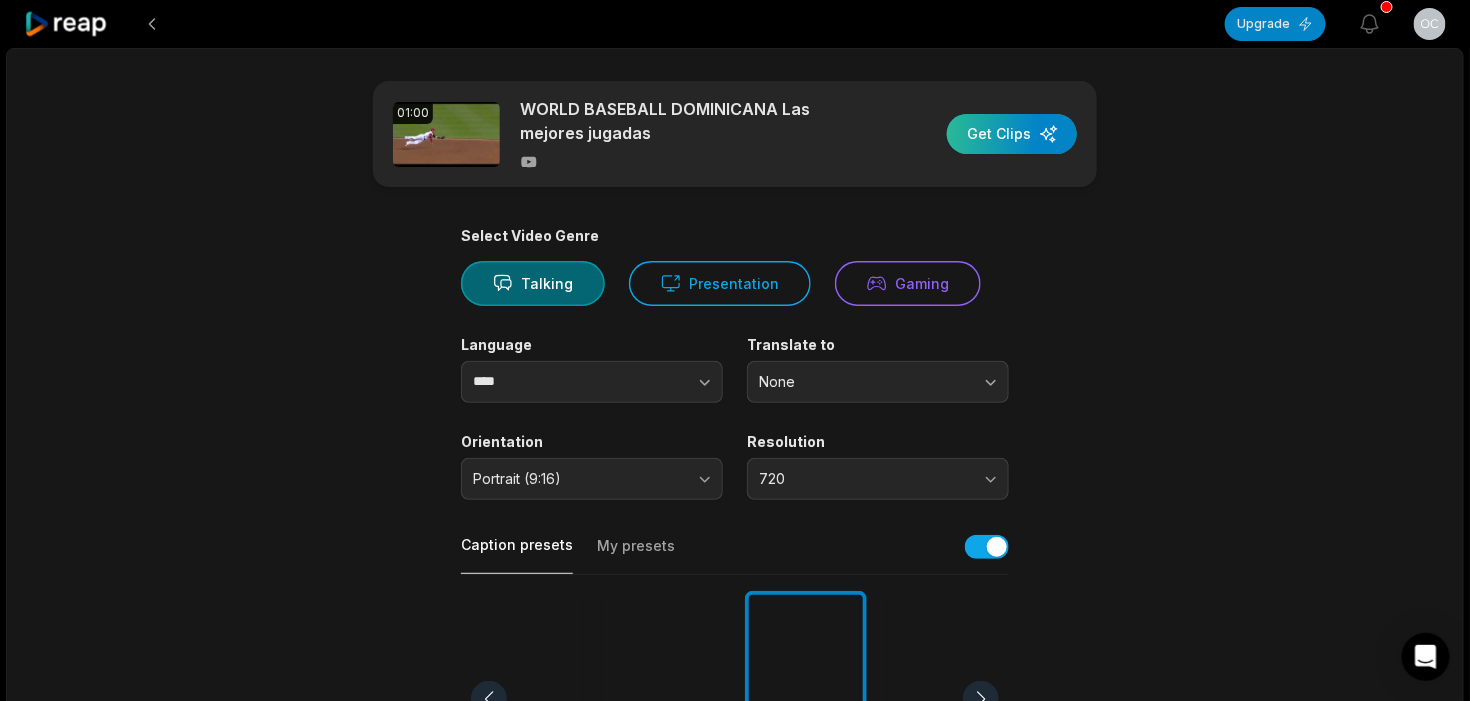click at bounding box center (1012, 134) 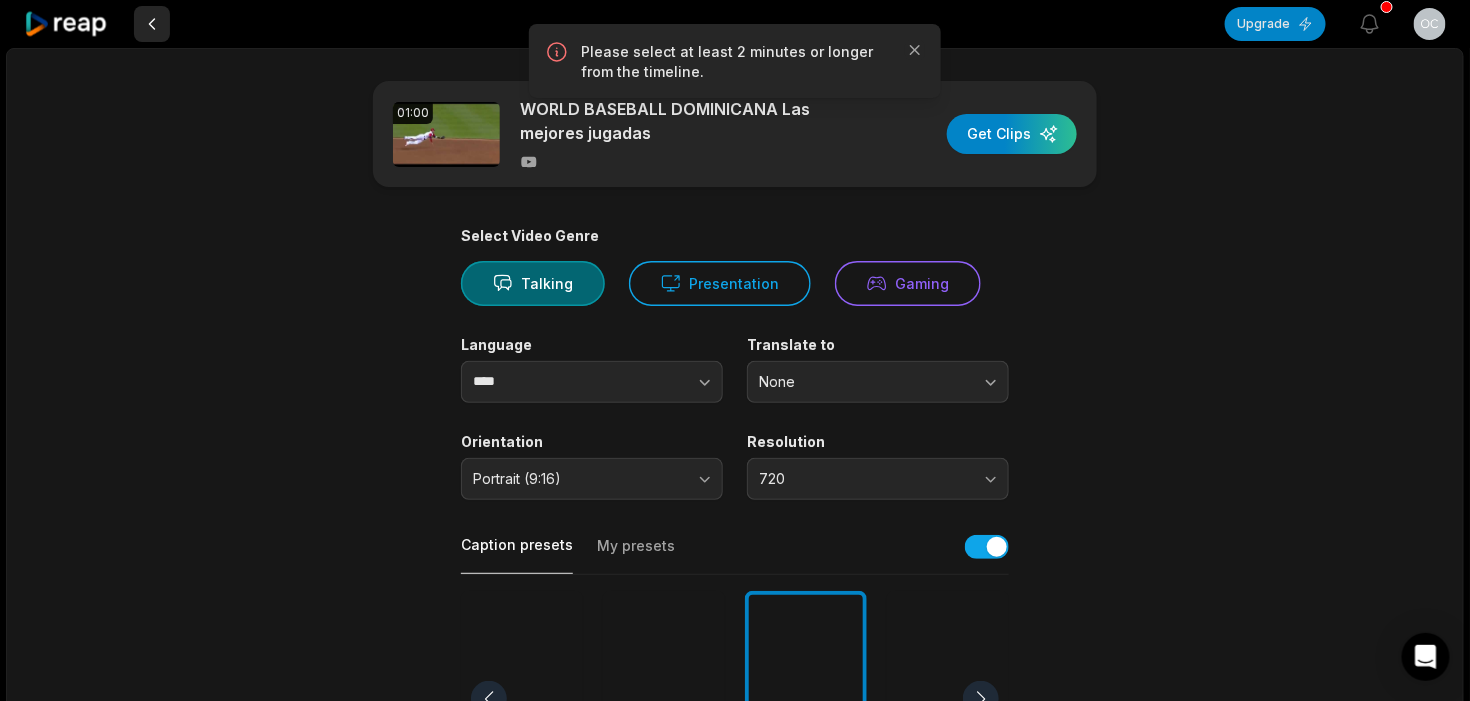 click at bounding box center [152, 24] 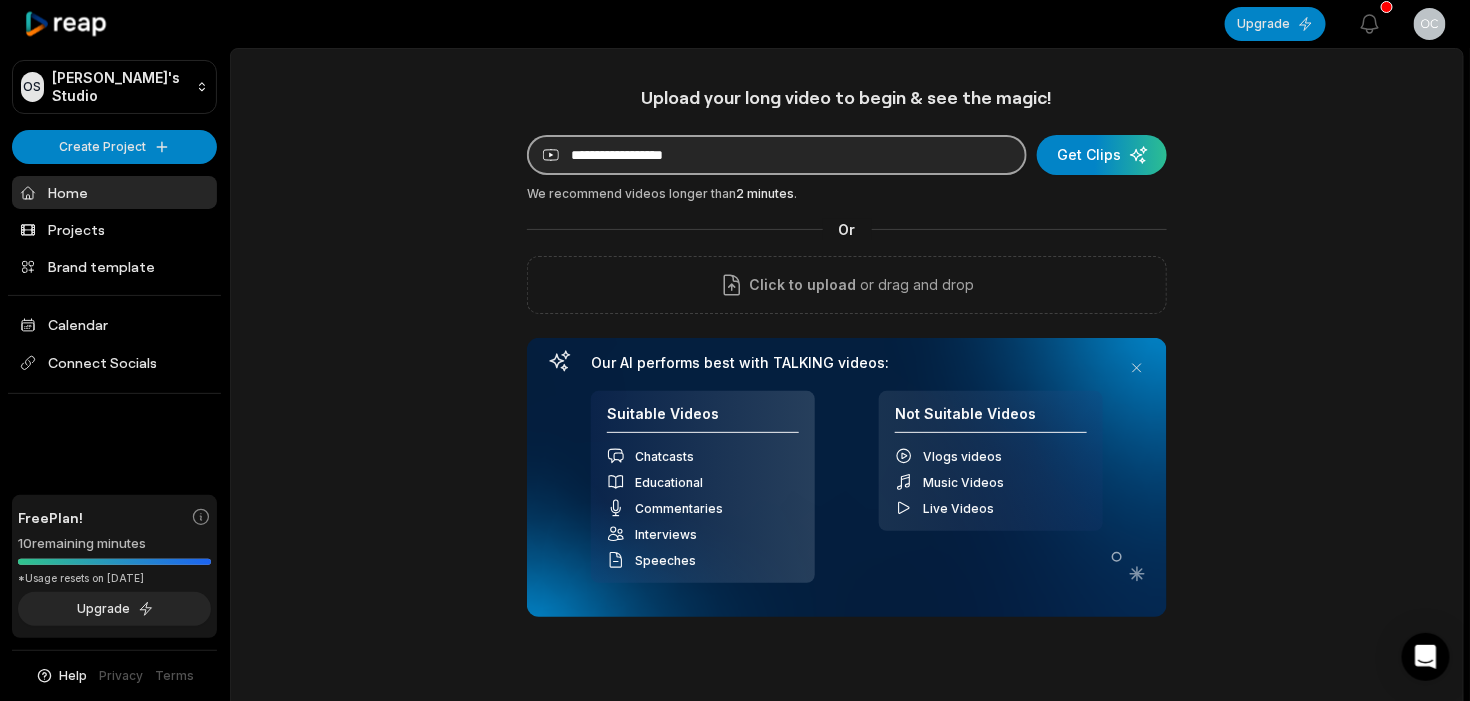 click at bounding box center [777, 155] 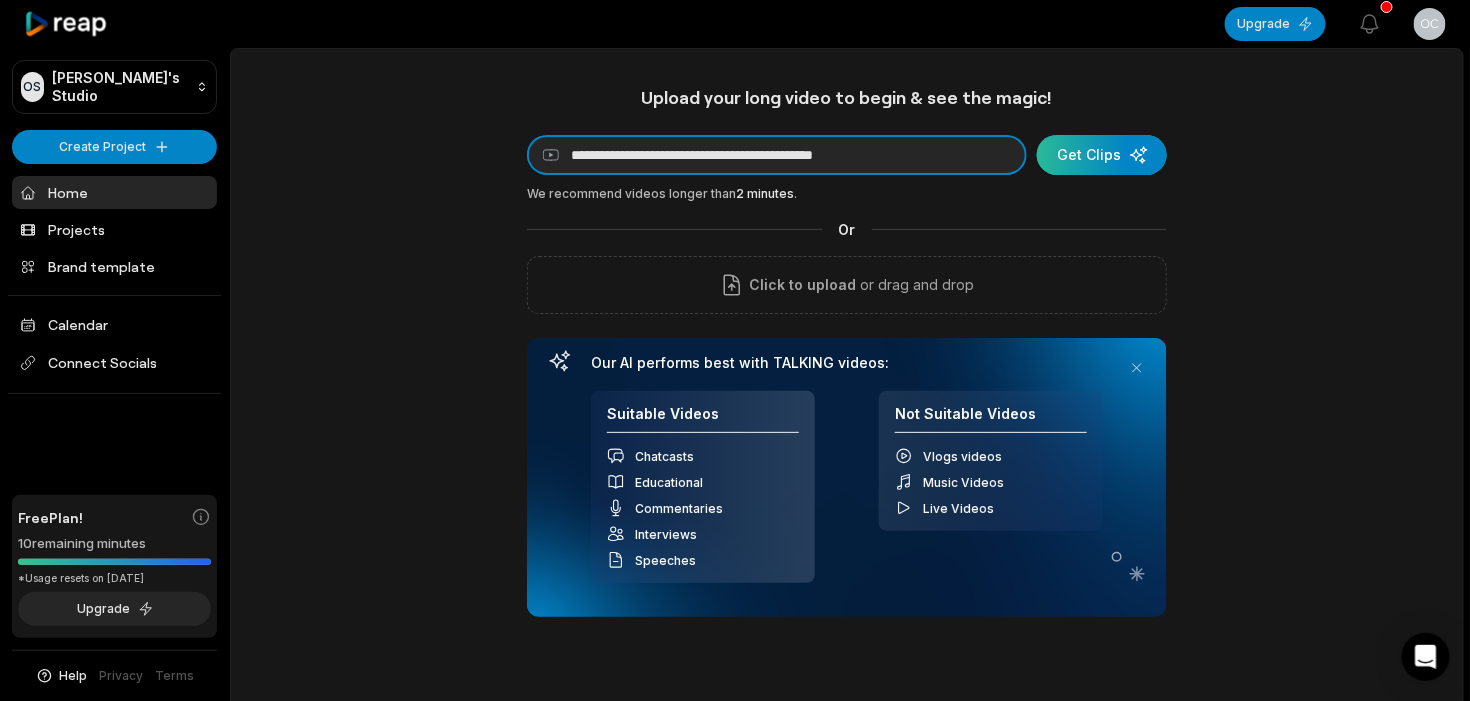 type on "**********" 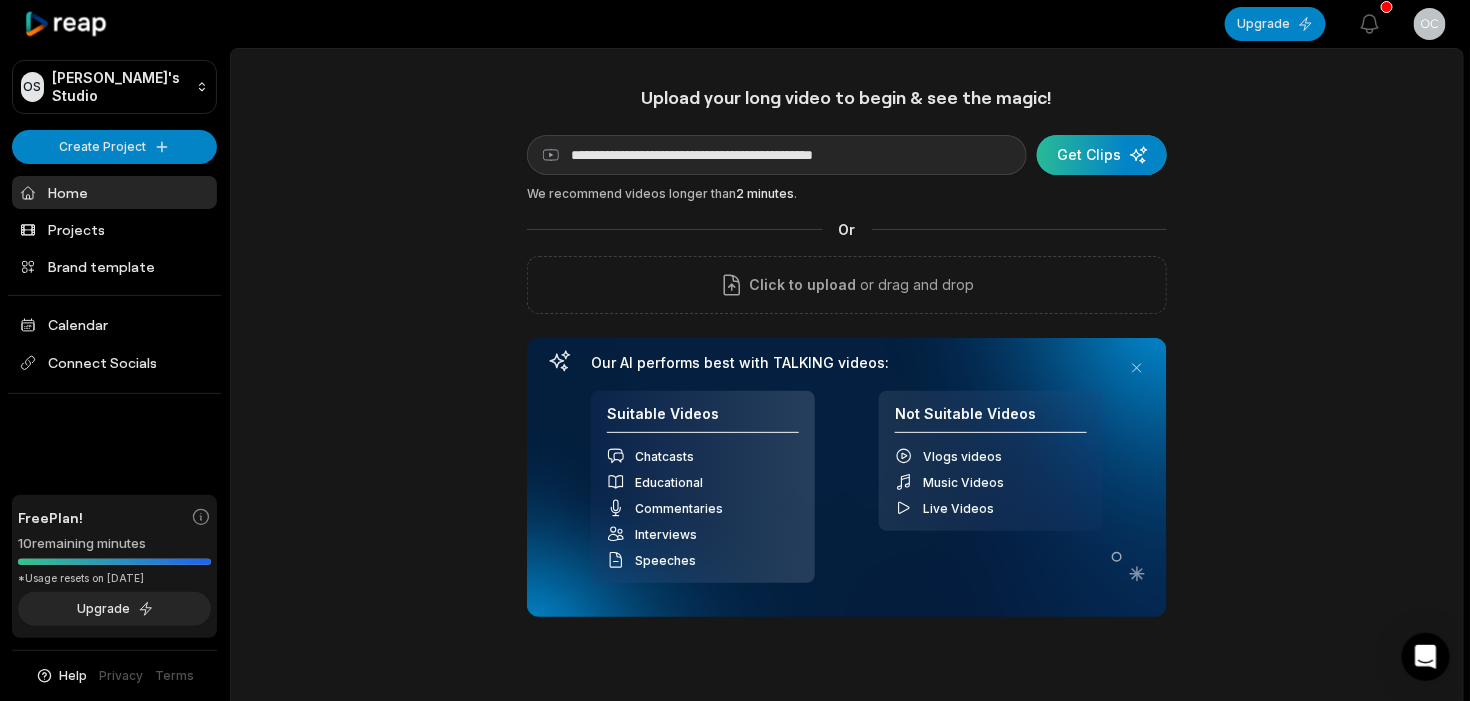 click at bounding box center (1102, 155) 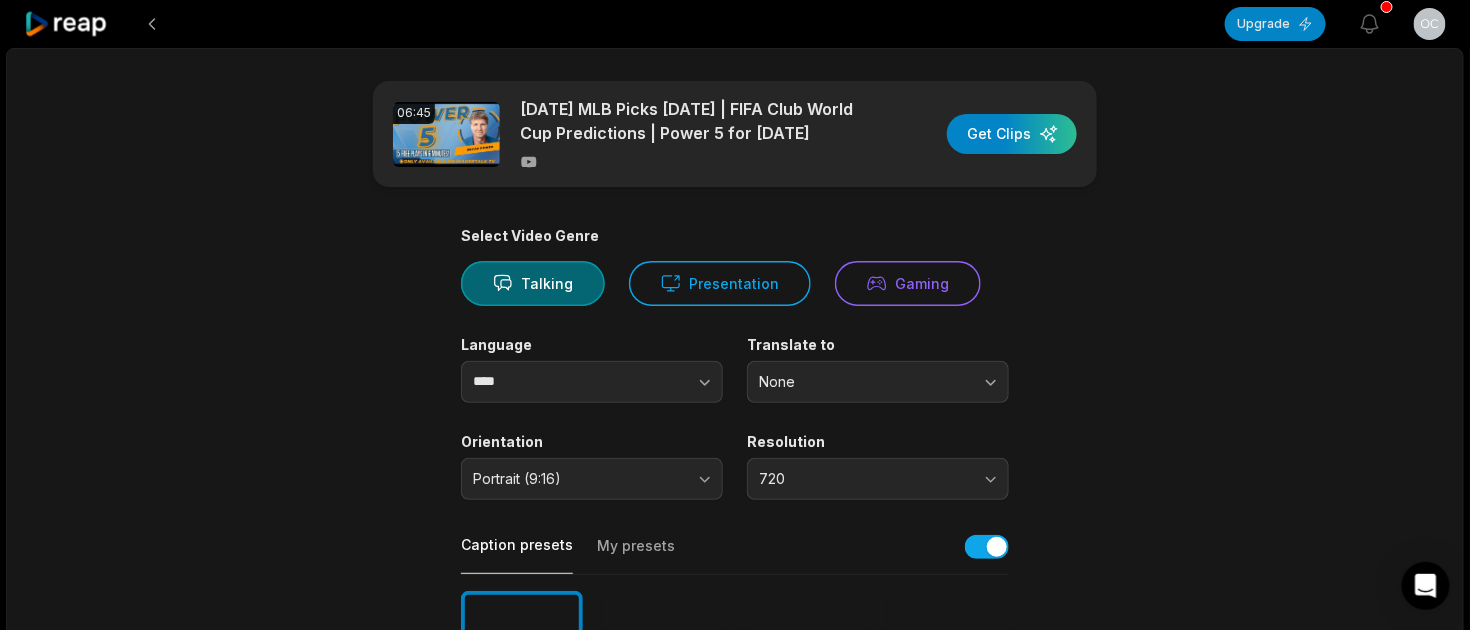 scroll, scrollTop: 249, scrollLeft: 0, axis: vertical 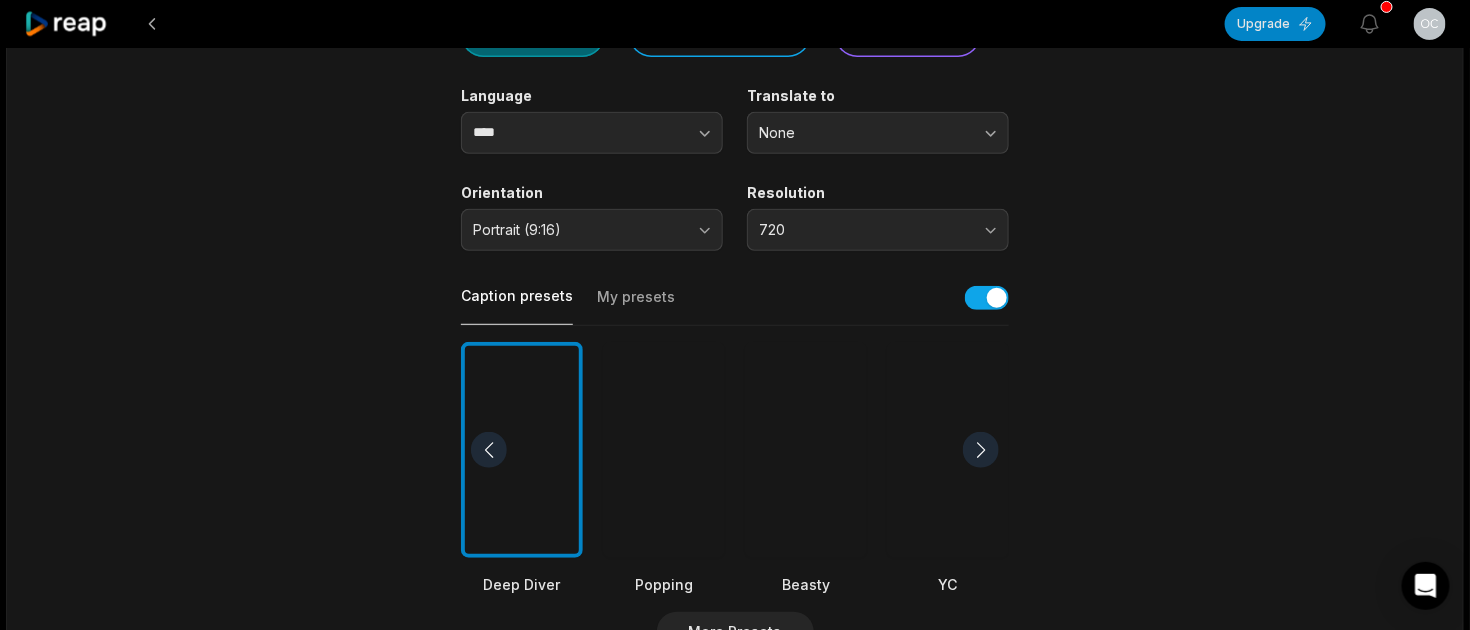 click at bounding box center [806, 450] 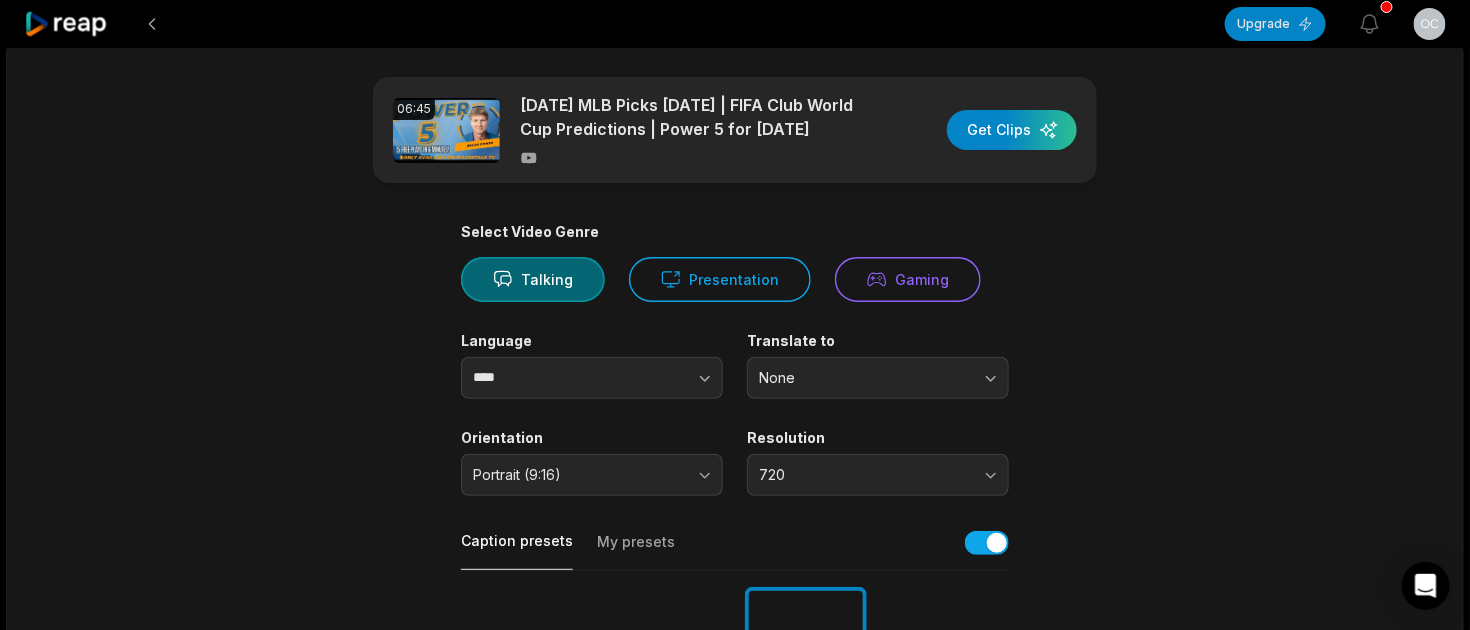 scroll, scrollTop: 0, scrollLeft: 0, axis: both 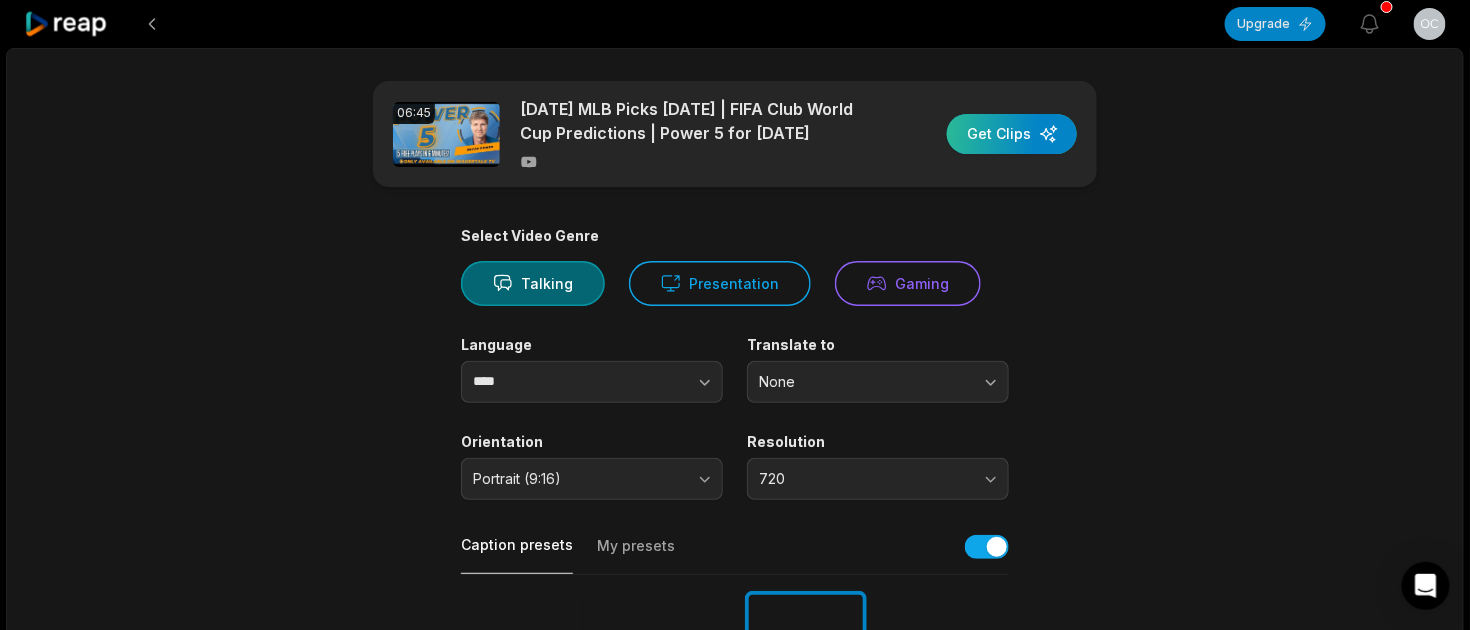 click at bounding box center (1012, 134) 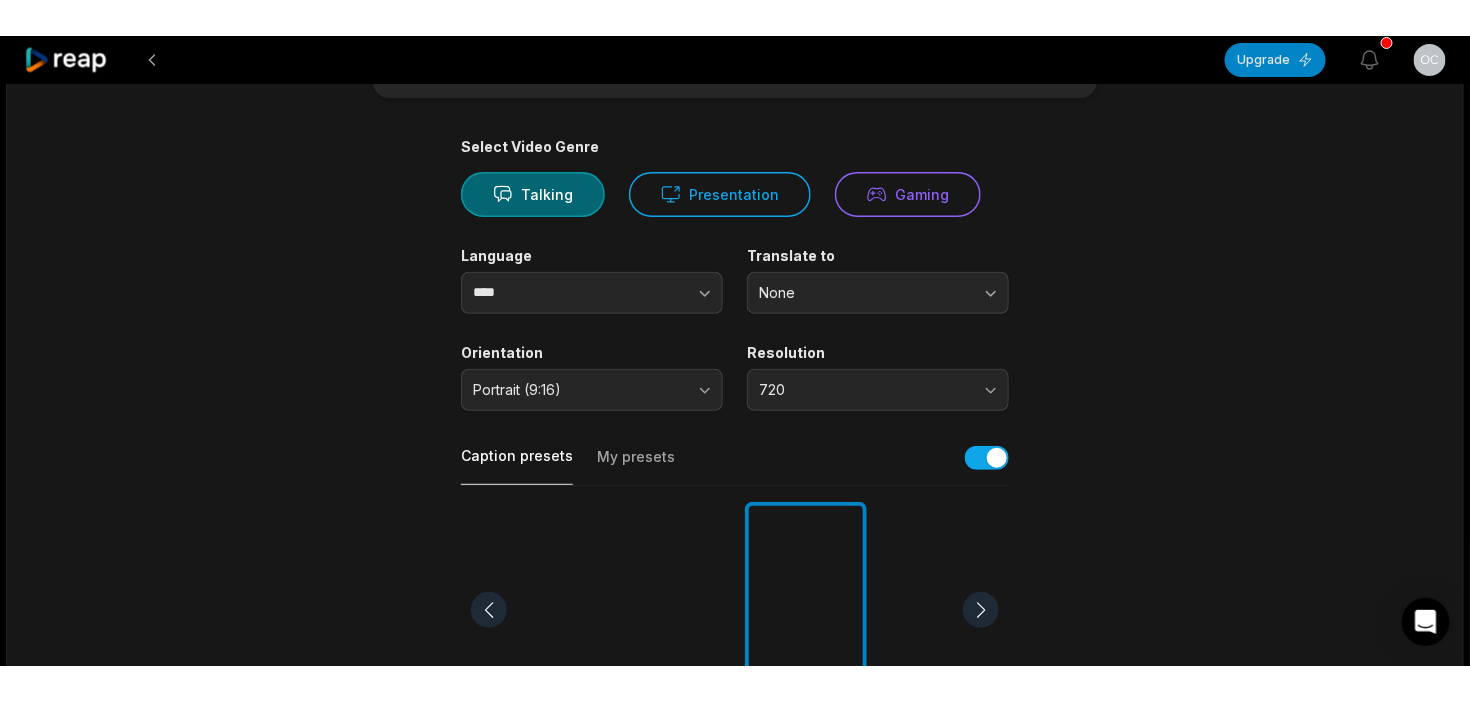 scroll, scrollTop: 0, scrollLeft: 0, axis: both 